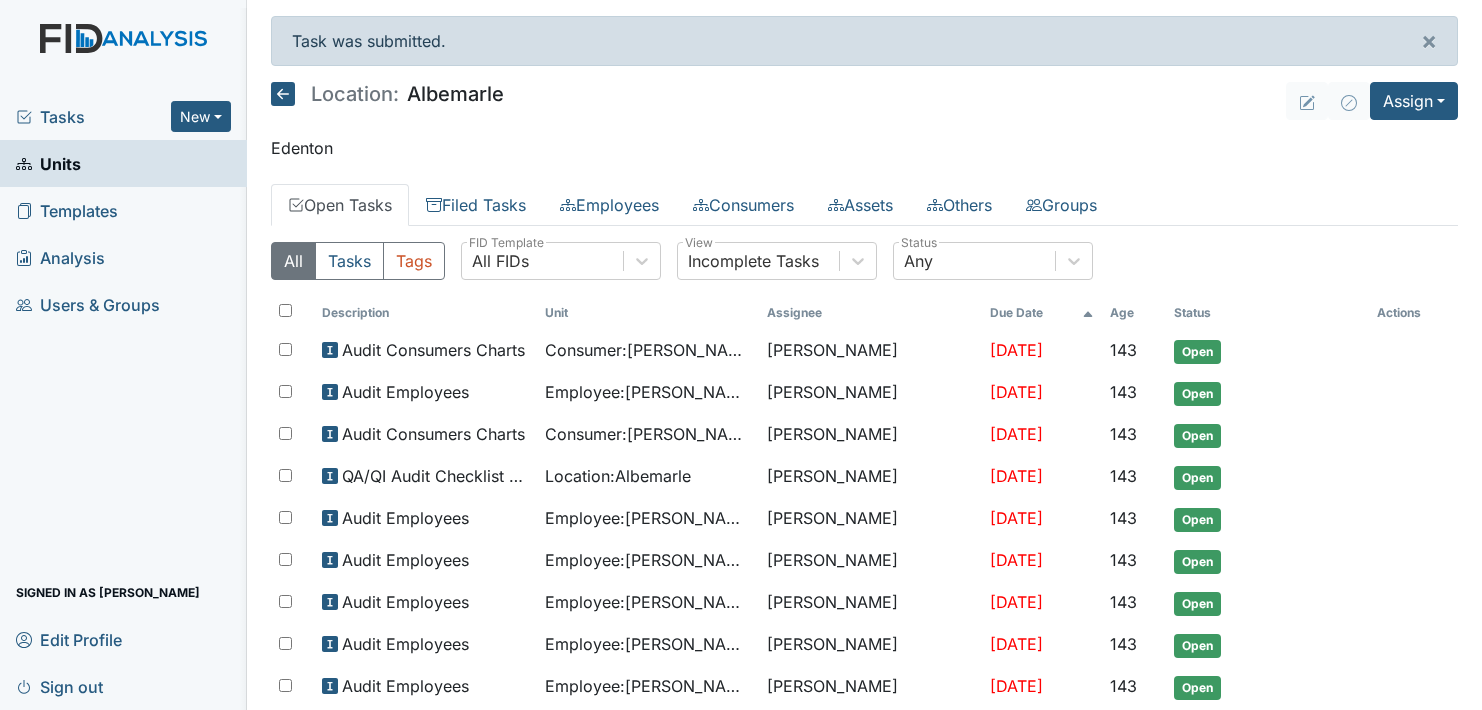 scroll, scrollTop: 0, scrollLeft: 0, axis: both 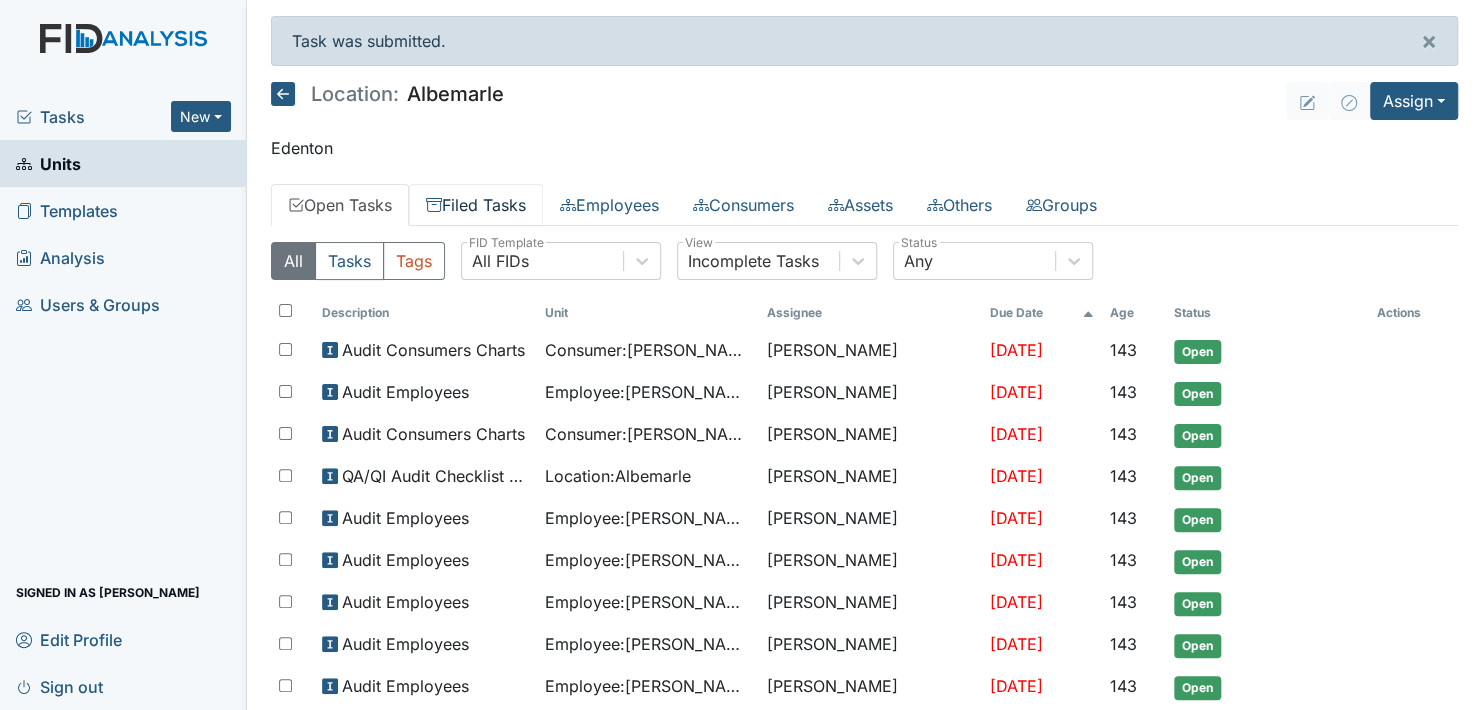 click on "Filed Tasks" at bounding box center [476, 205] 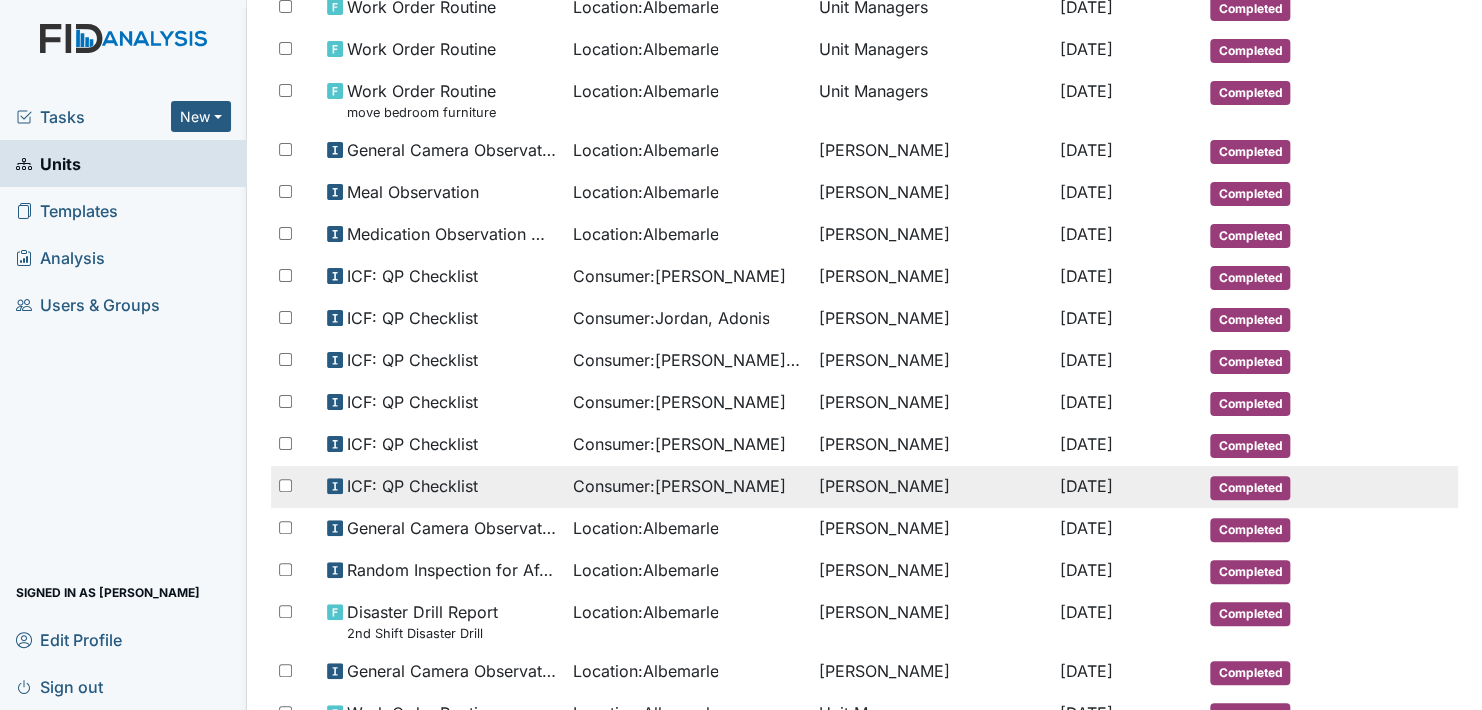 scroll, scrollTop: 1010, scrollLeft: 0, axis: vertical 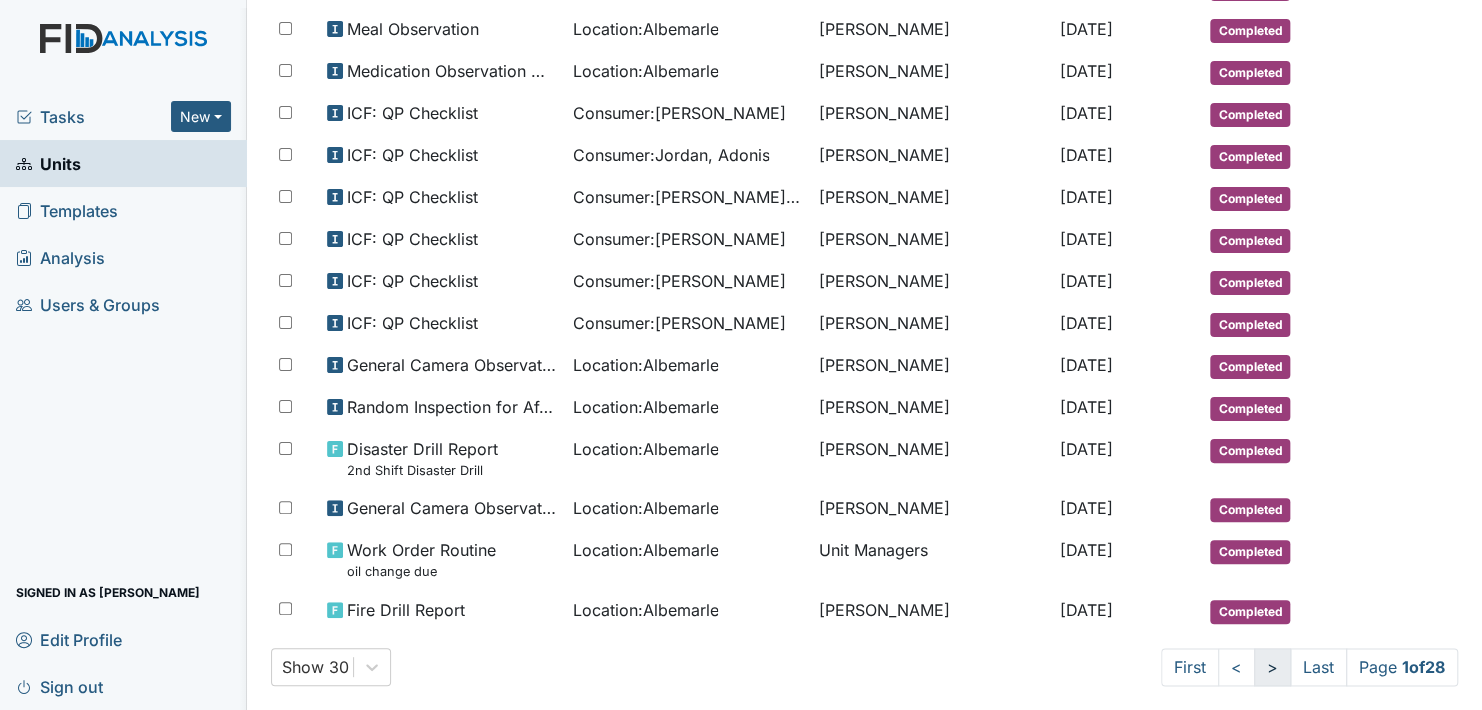 click on ">" at bounding box center (1272, 667) 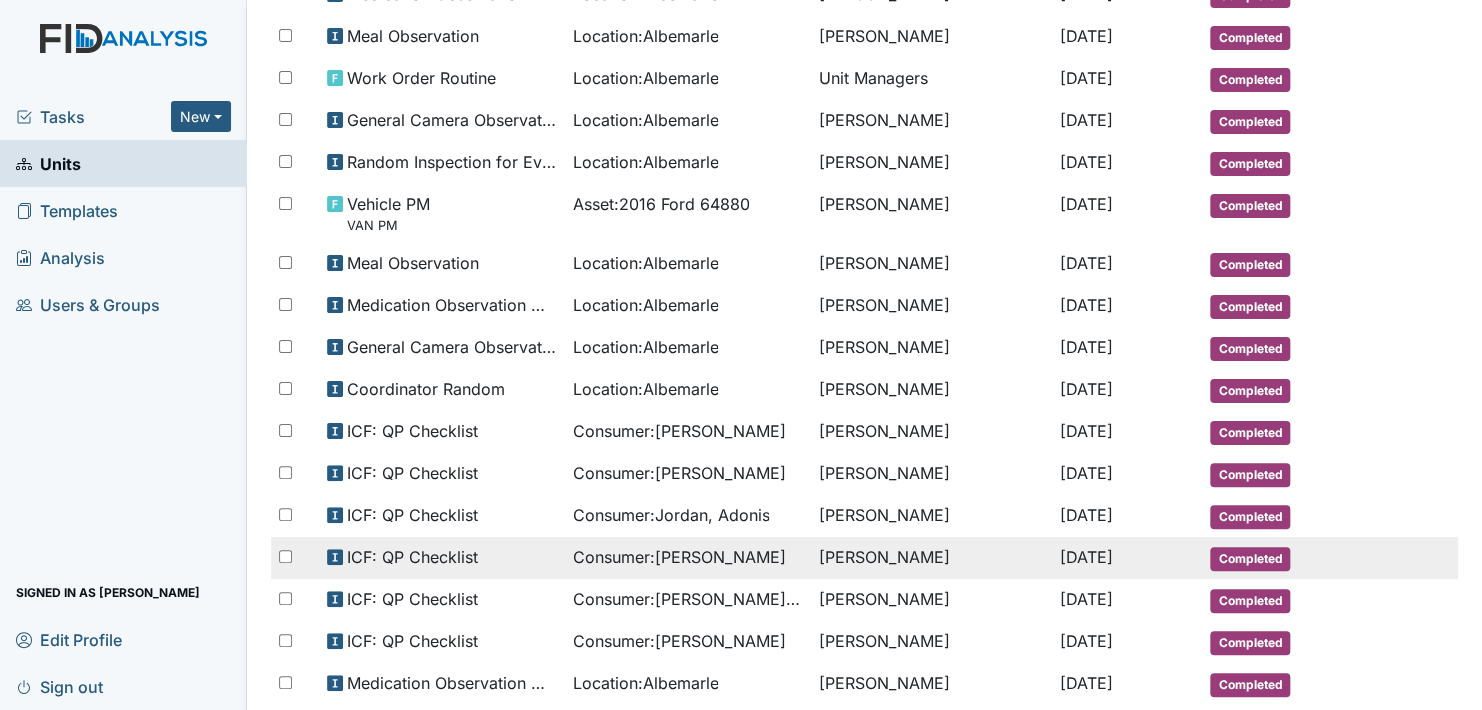scroll, scrollTop: 674, scrollLeft: 0, axis: vertical 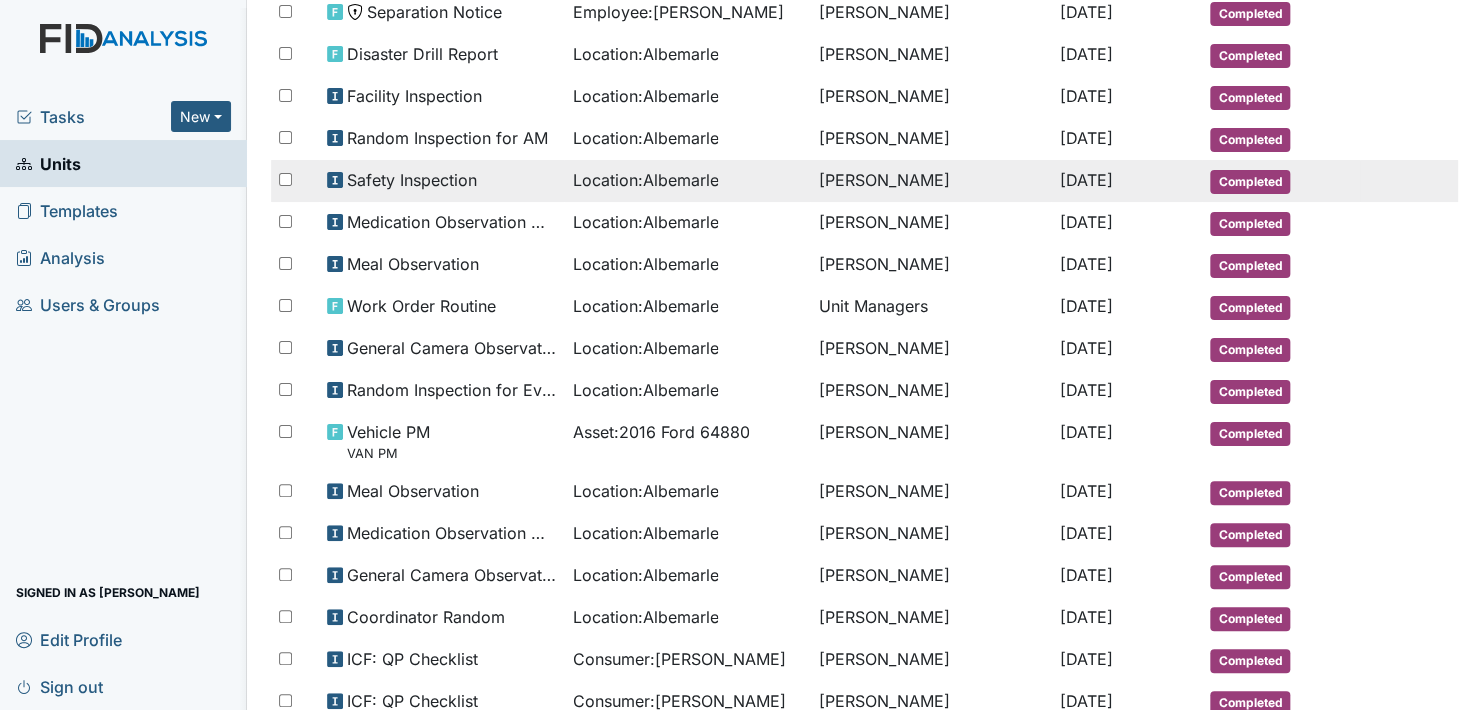 click on "Completed" at bounding box center [1250, 182] 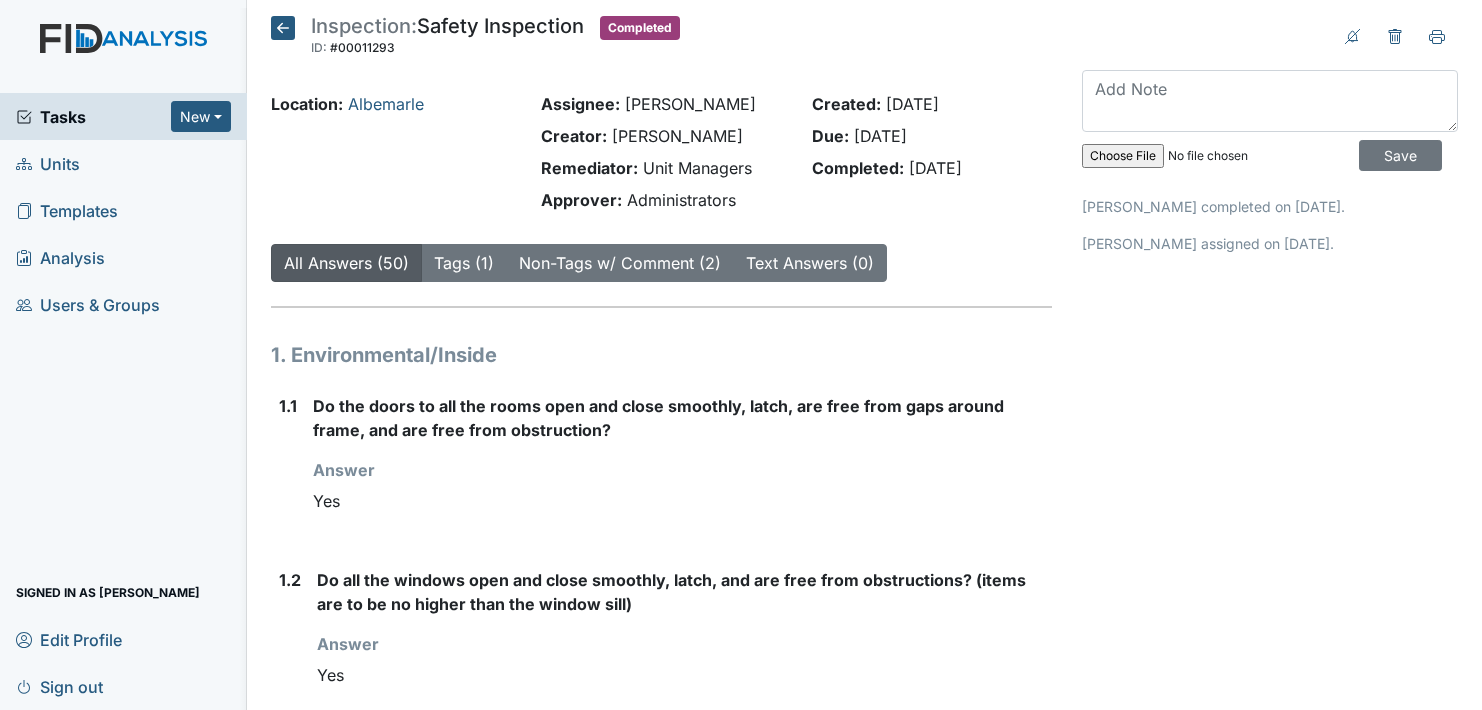 scroll, scrollTop: 0, scrollLeft: 0, axis: both 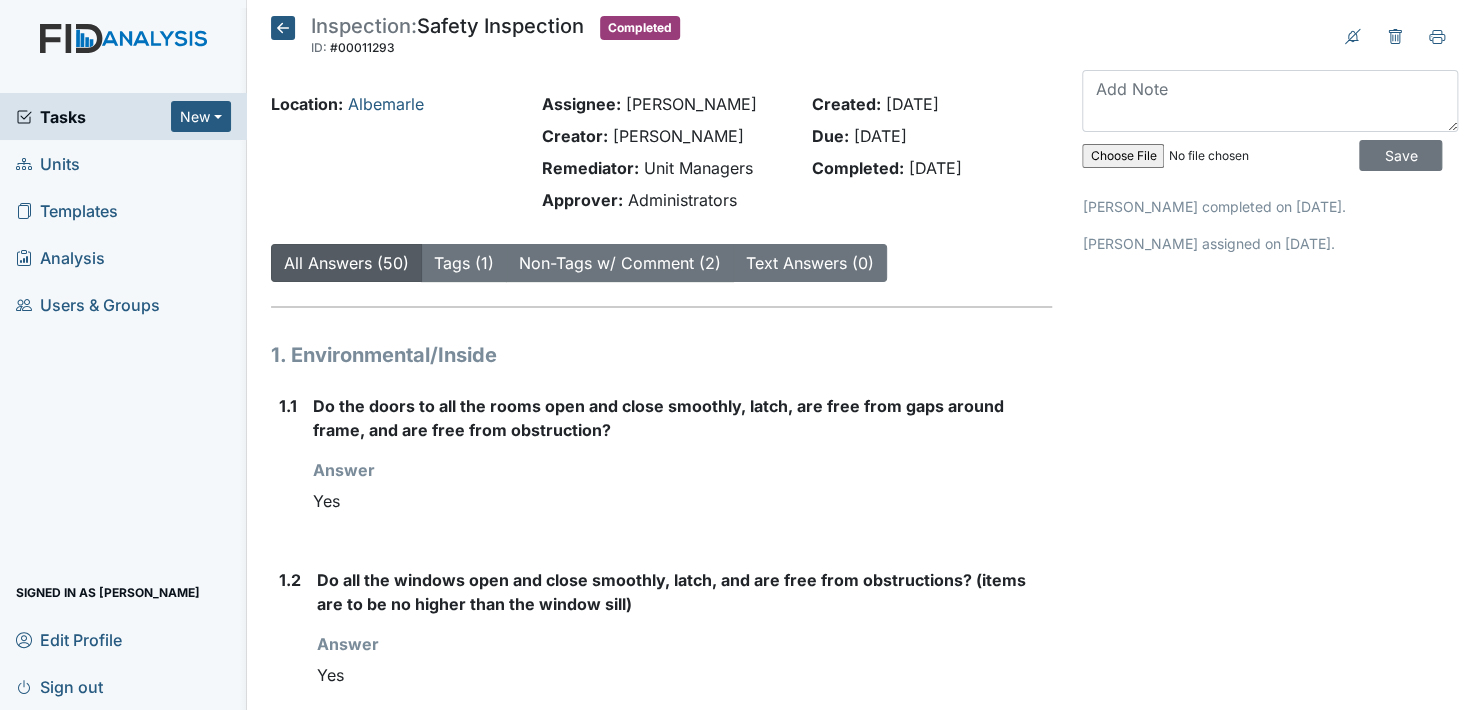 click 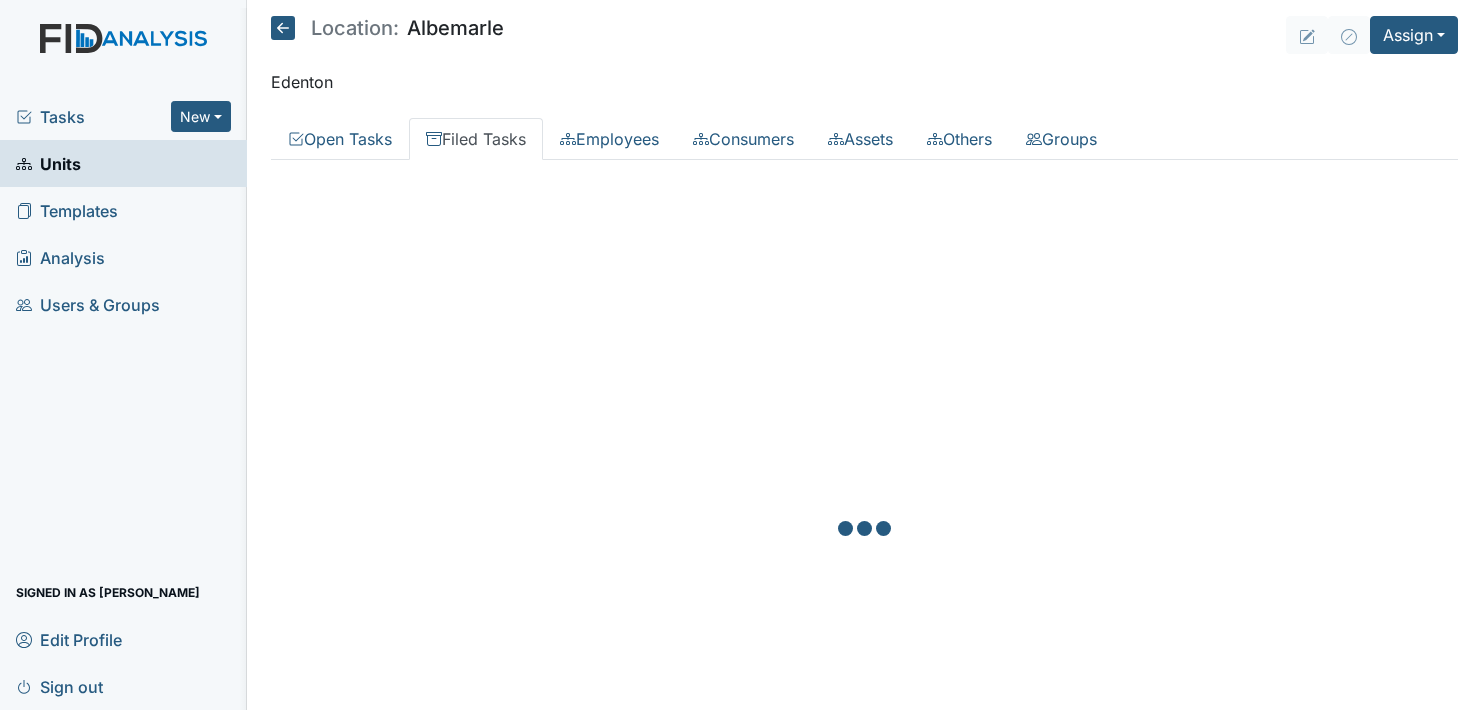 scroll, scrollTop: 0, scrollLeft: 0, axis: both 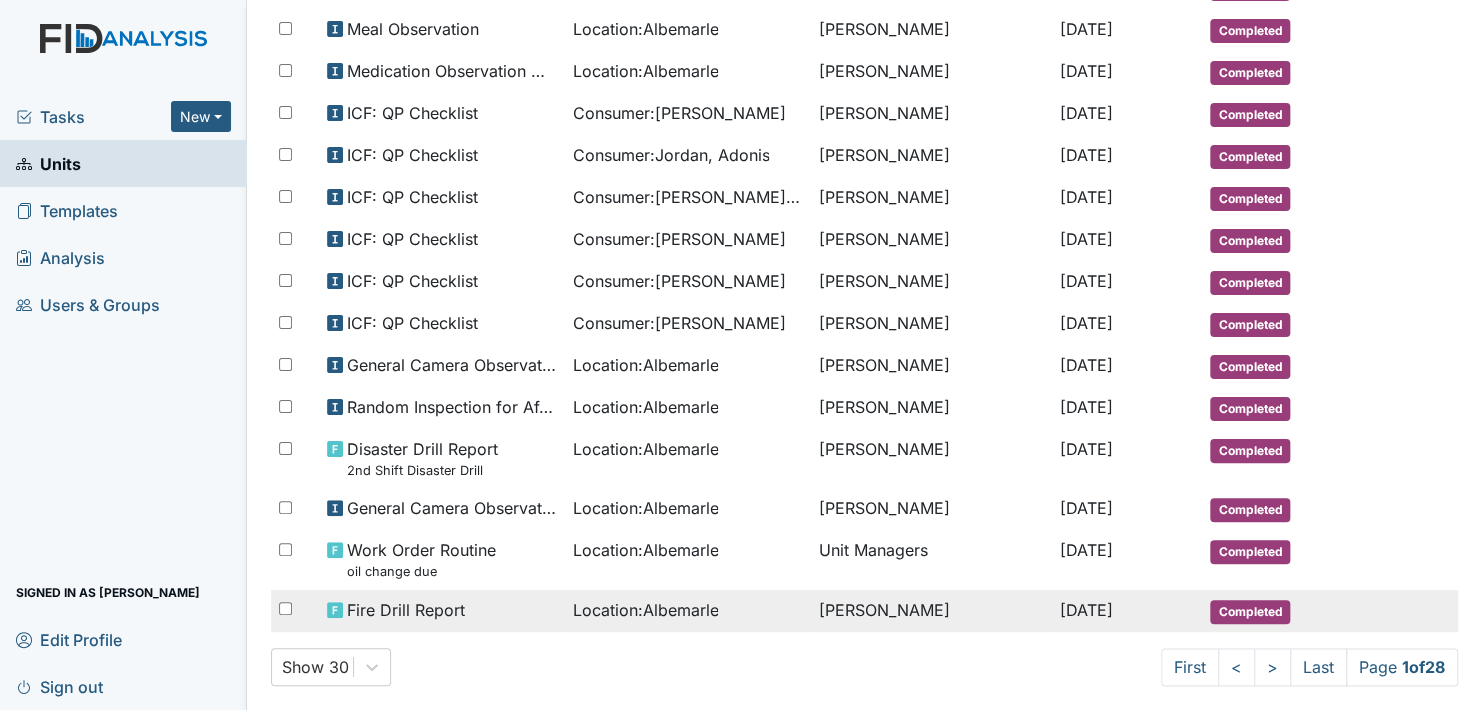 click on "Completed" at bounding box center [1250, 612] 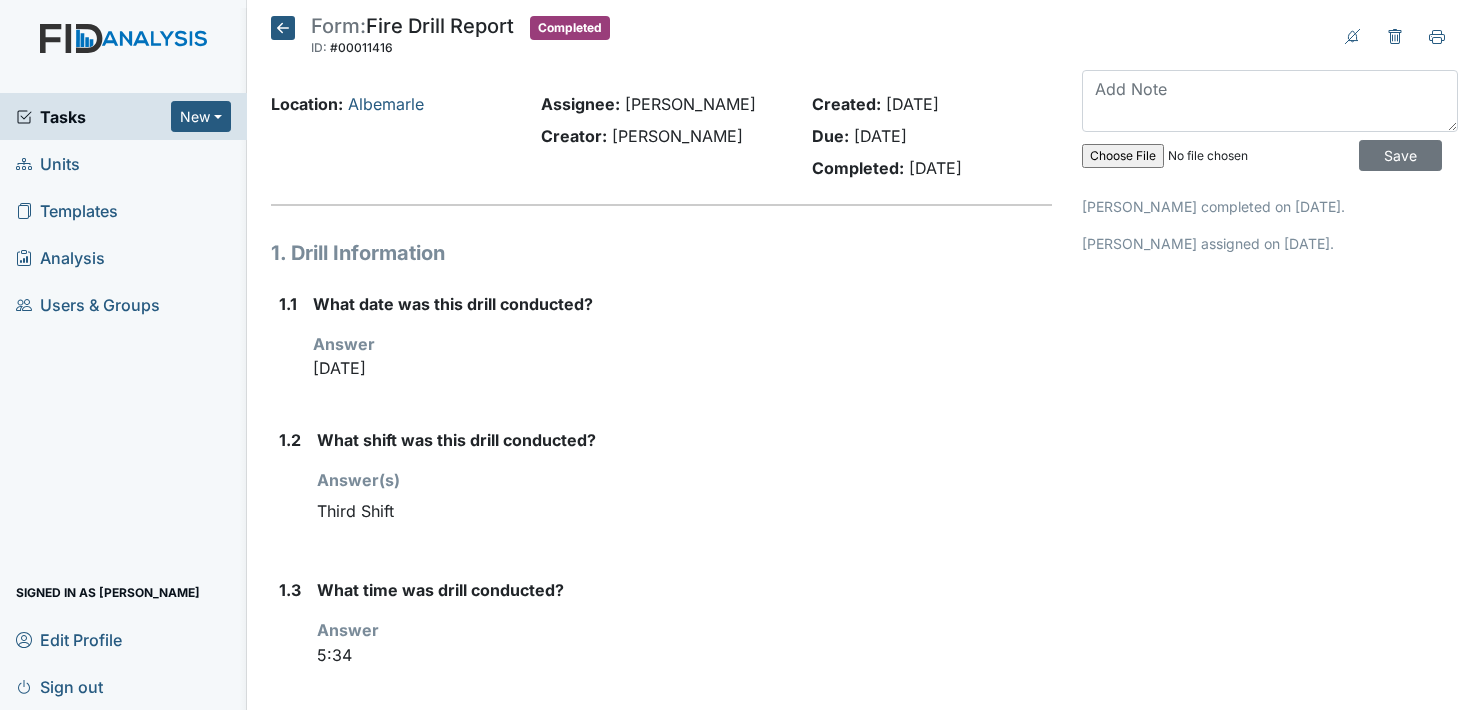 scroll, scrollTop: 0, scrollLeft: 0, axis: both 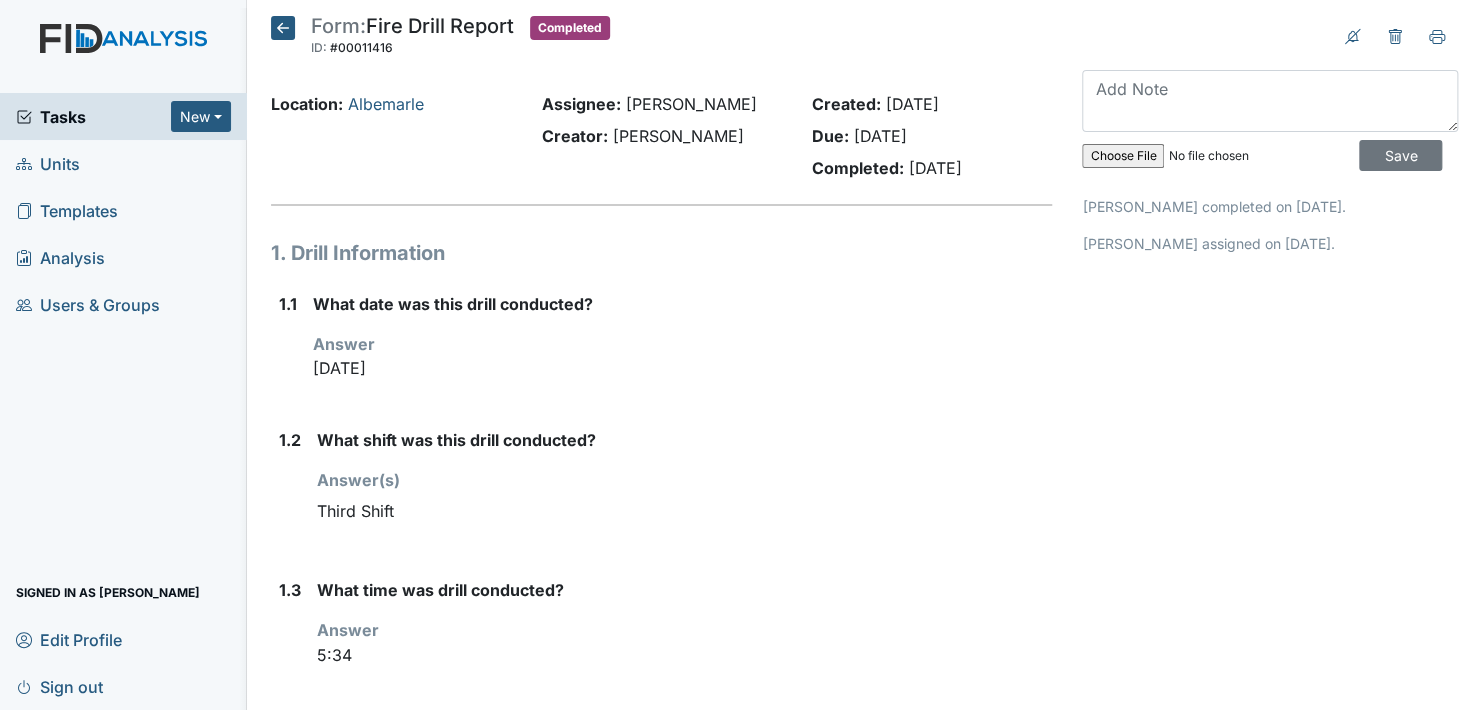 click 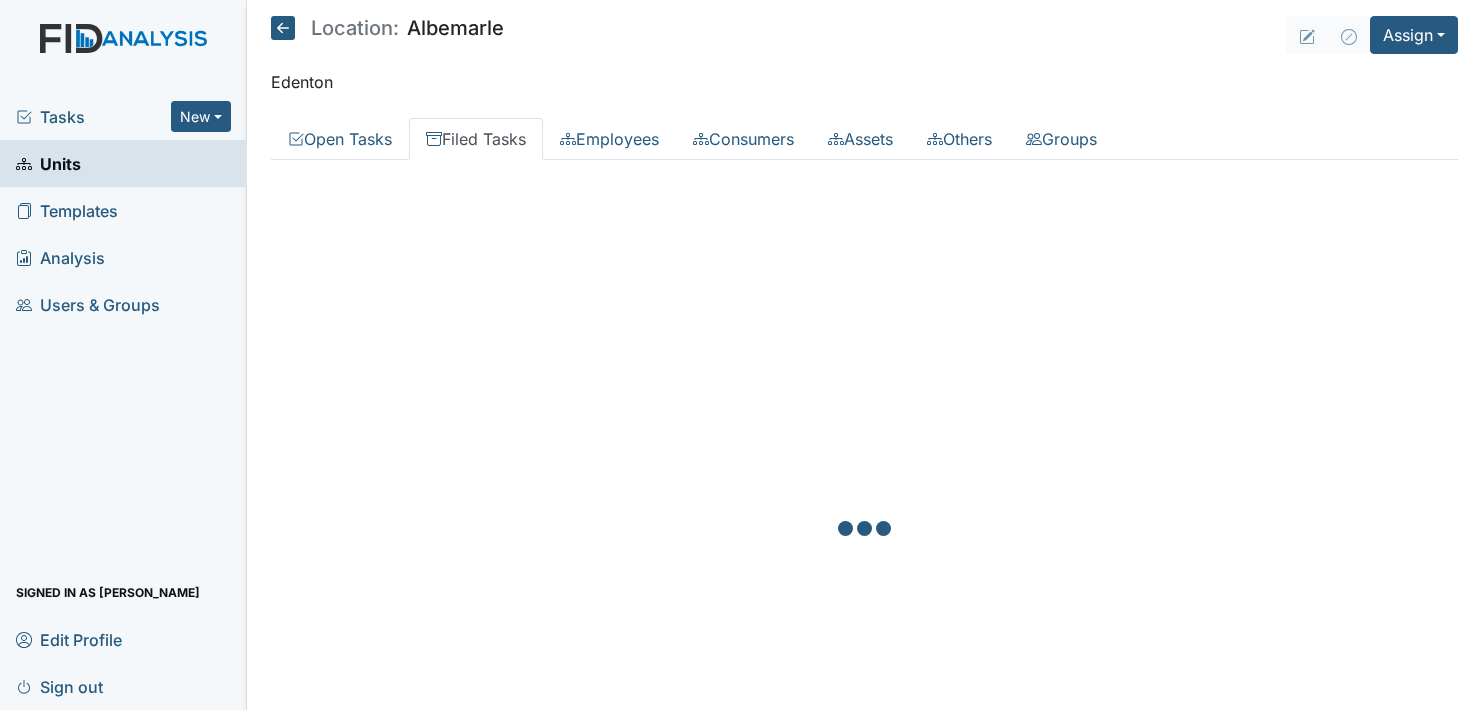 scroll, scrollTop: 0, scrollLeft: 0, axis: both 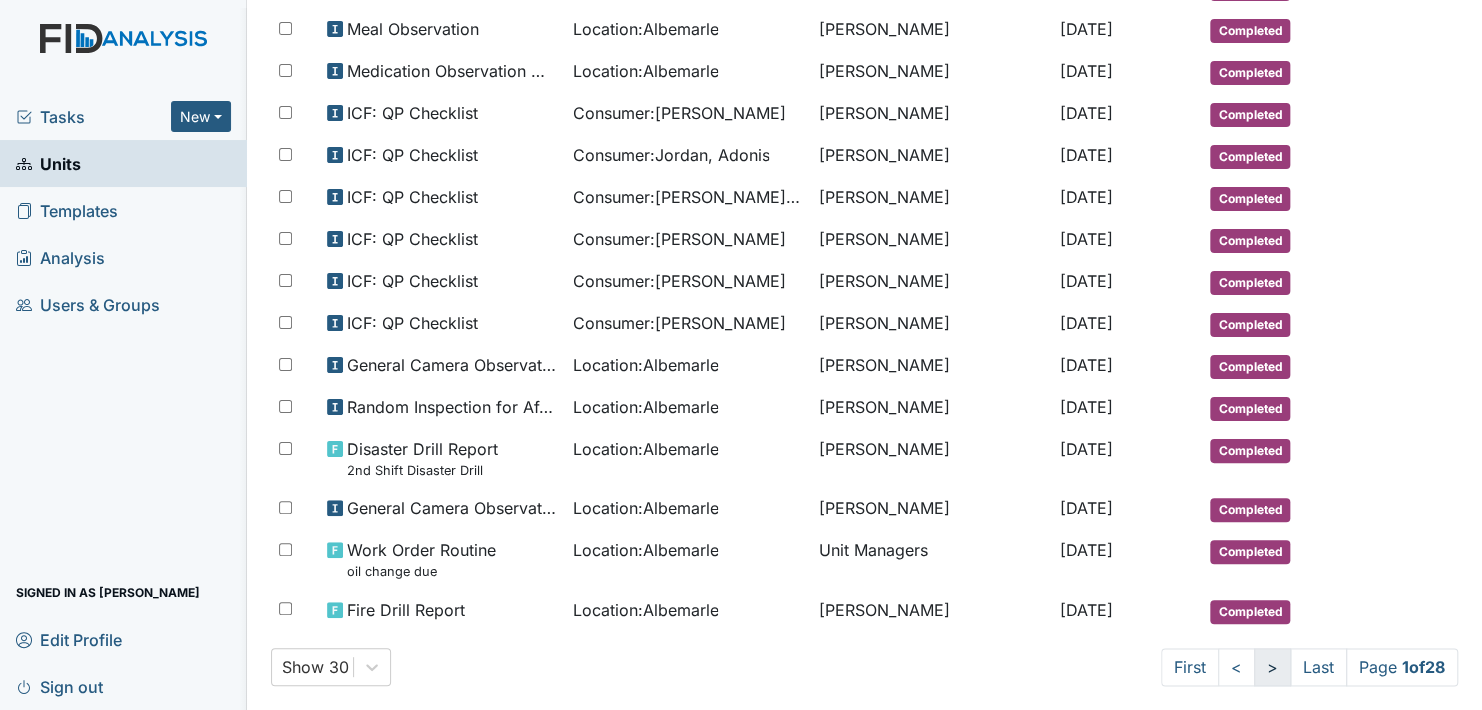 click on ">" at bounding box center (1272, 667) 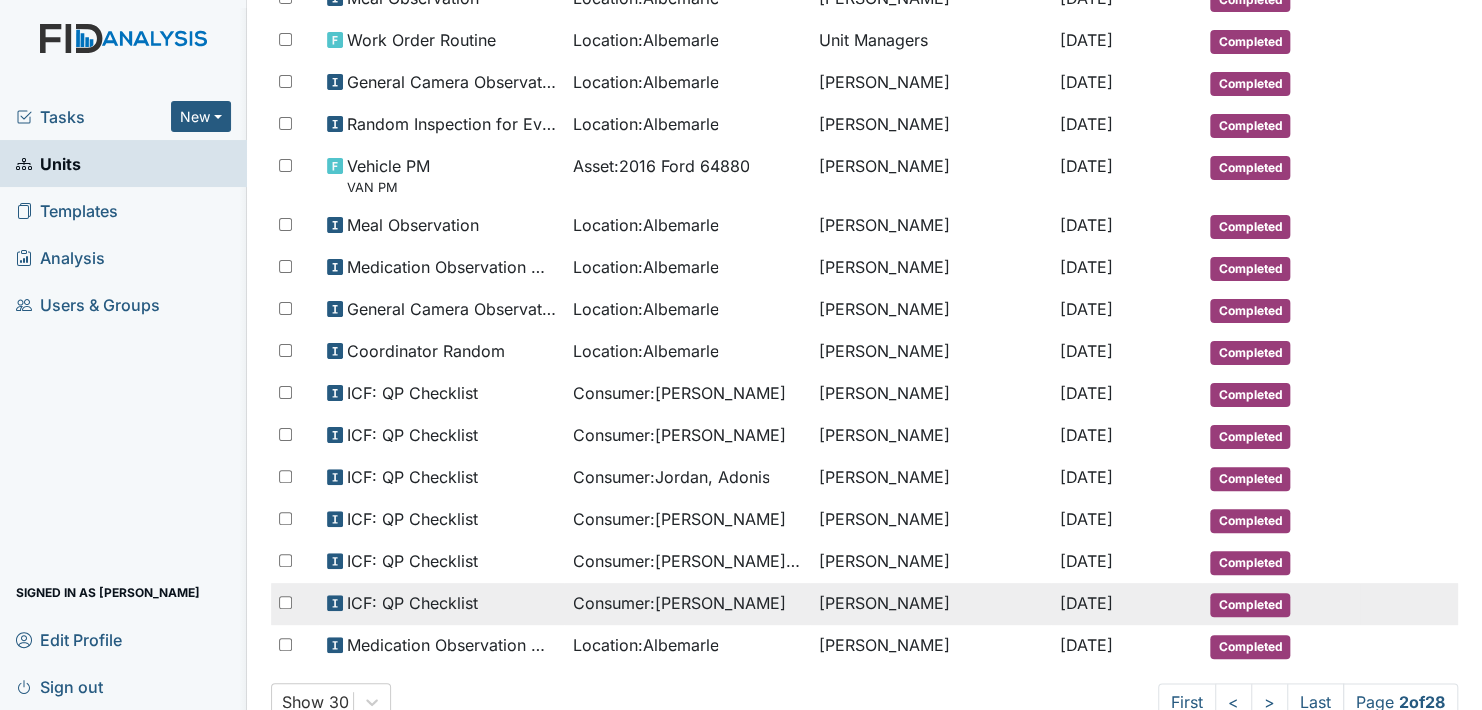 scroll, scrollTop: 908, scrollLeft: 0, axis: vertical 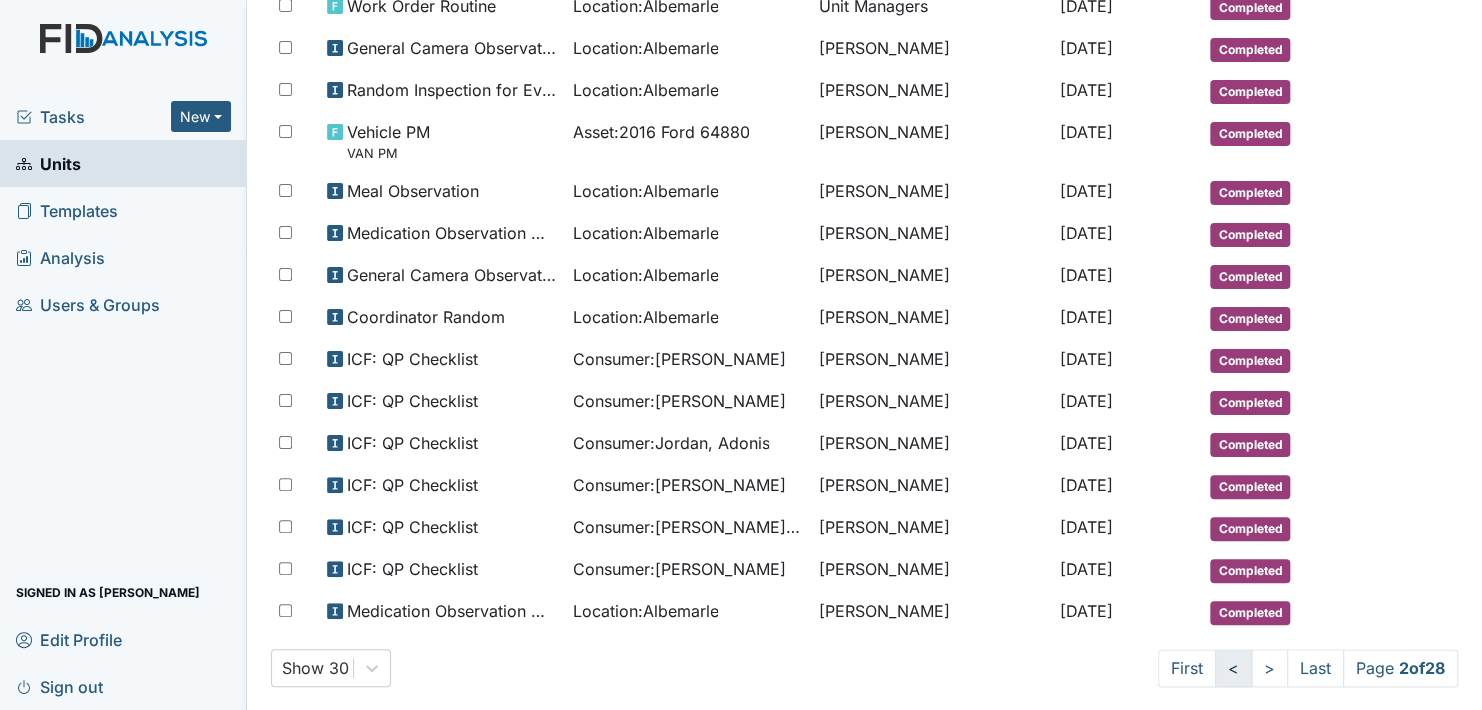click on "<" at bounding box center [1233, 668] 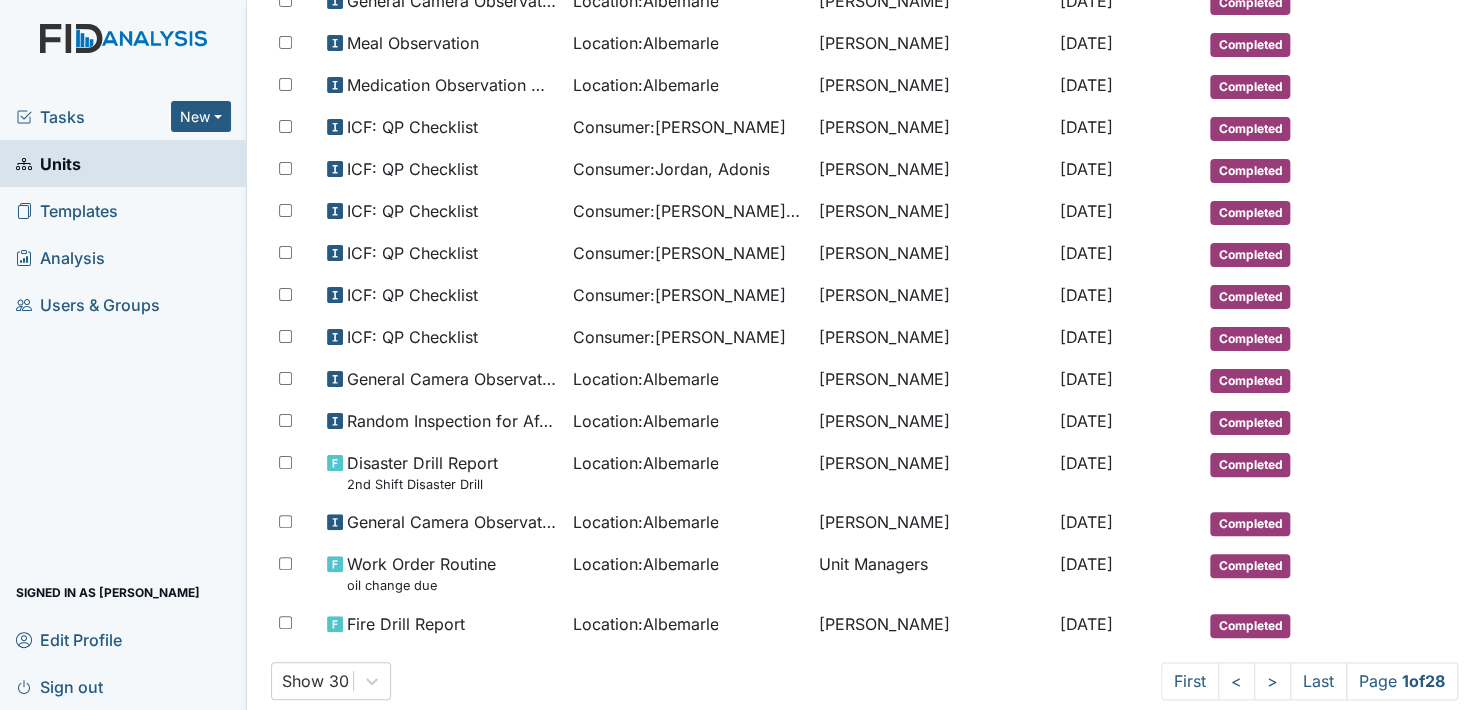scroll, scrollTop: 944, scrollLeft: 0, axis: vertical 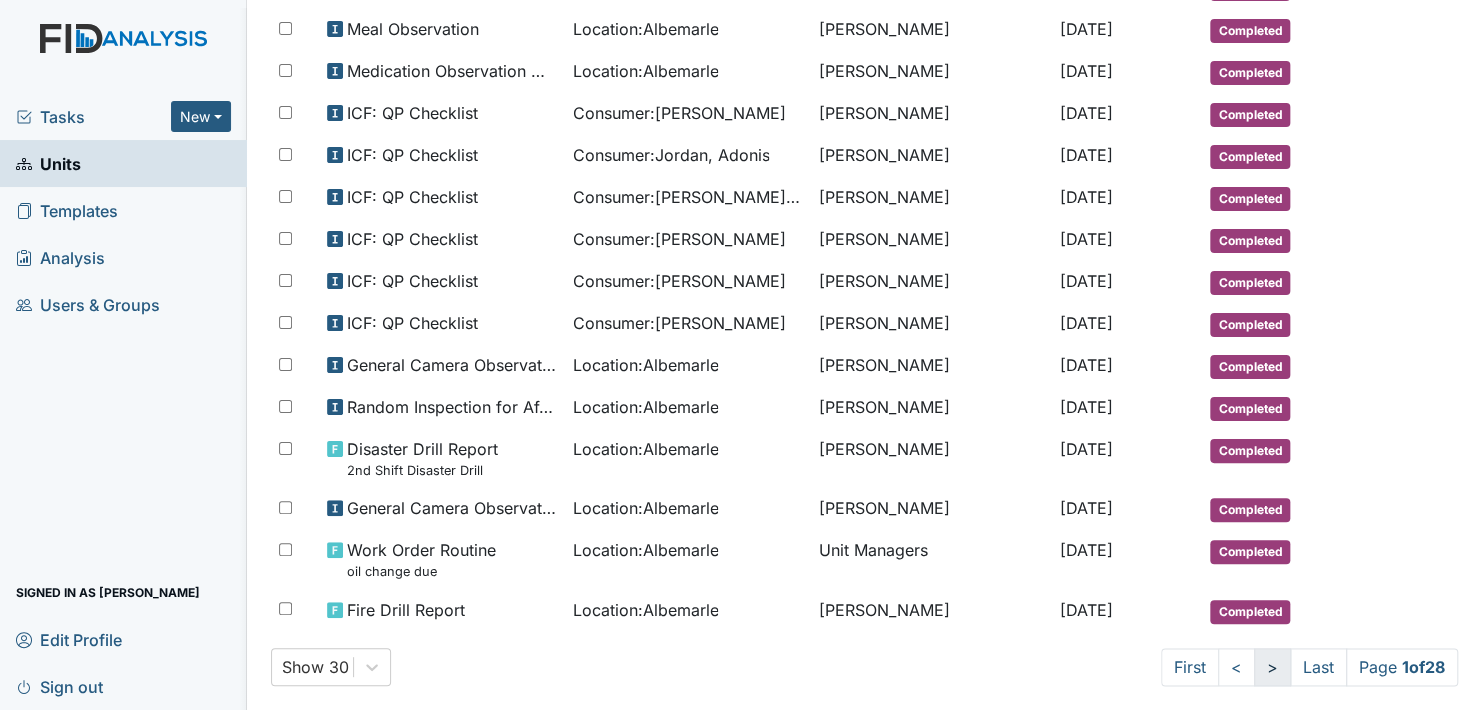 click on ">" at bounding box center [1272, 667] 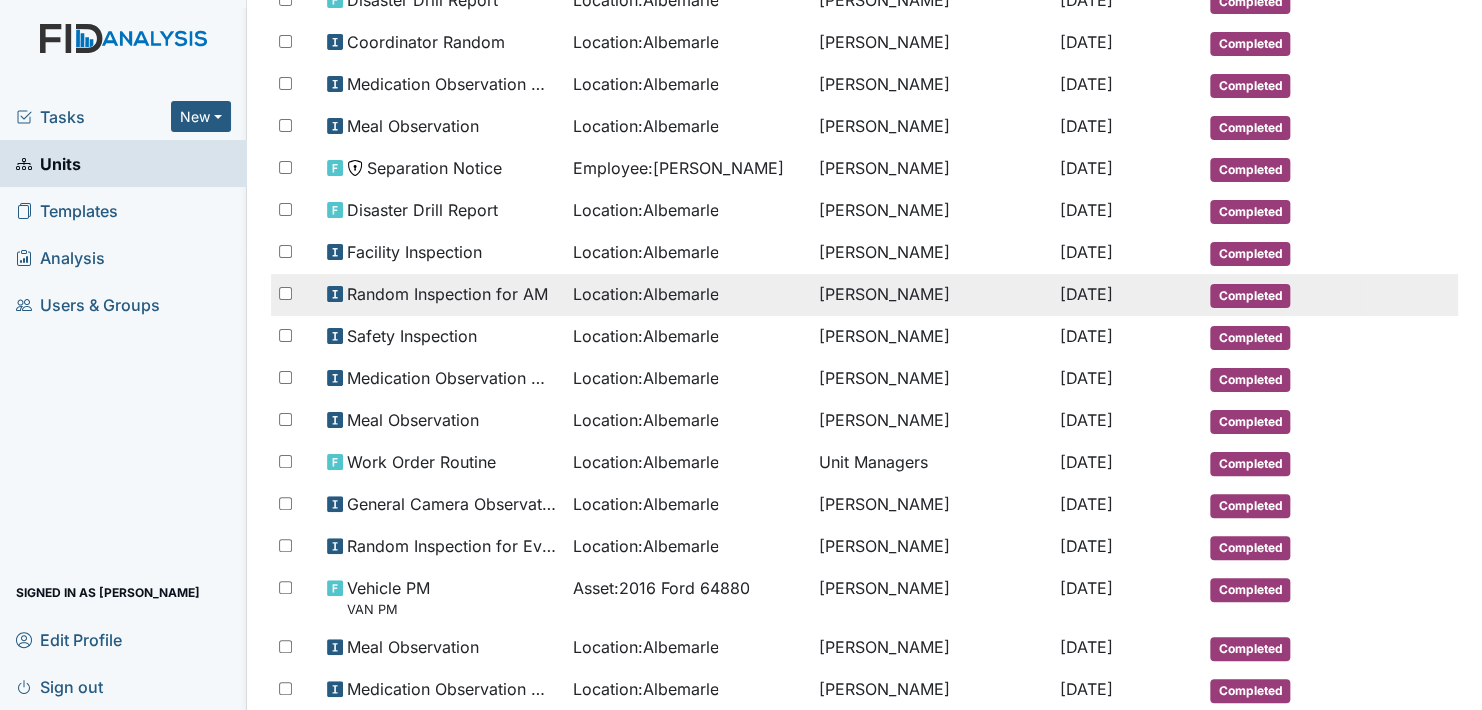 scroll, scrollTop: 500, scrollLeft: 0, axis: vertical 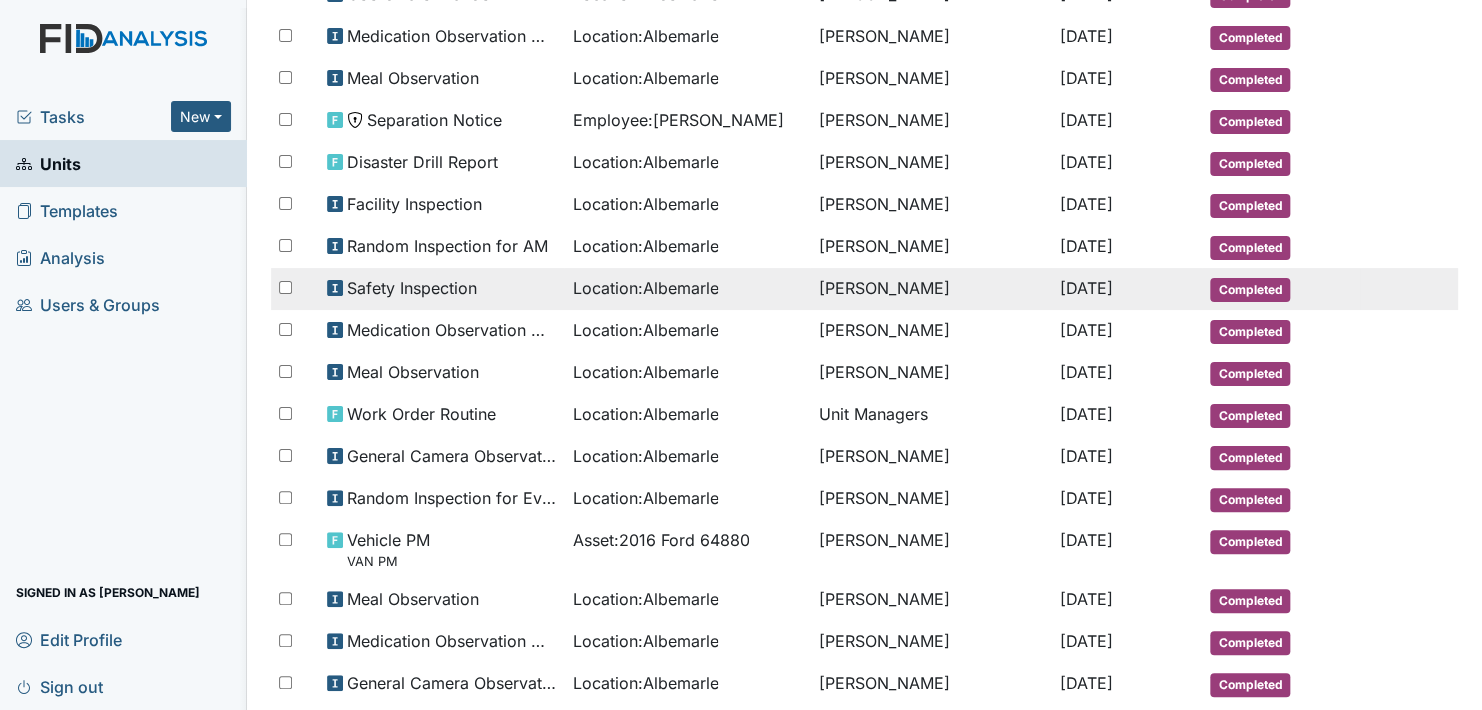 click on "Completed" at bounding box center [1250, 290] 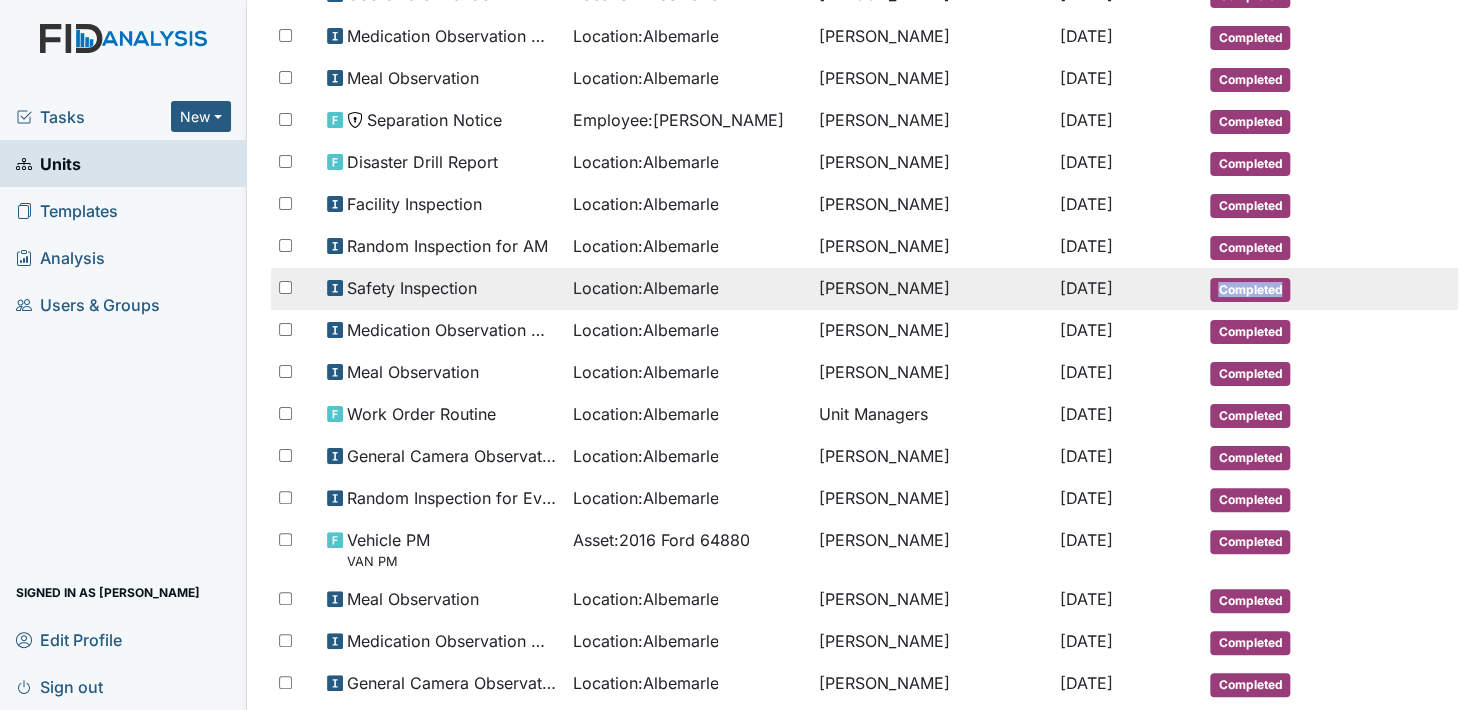 click on "Completed" at bounding box center (1250, 290) 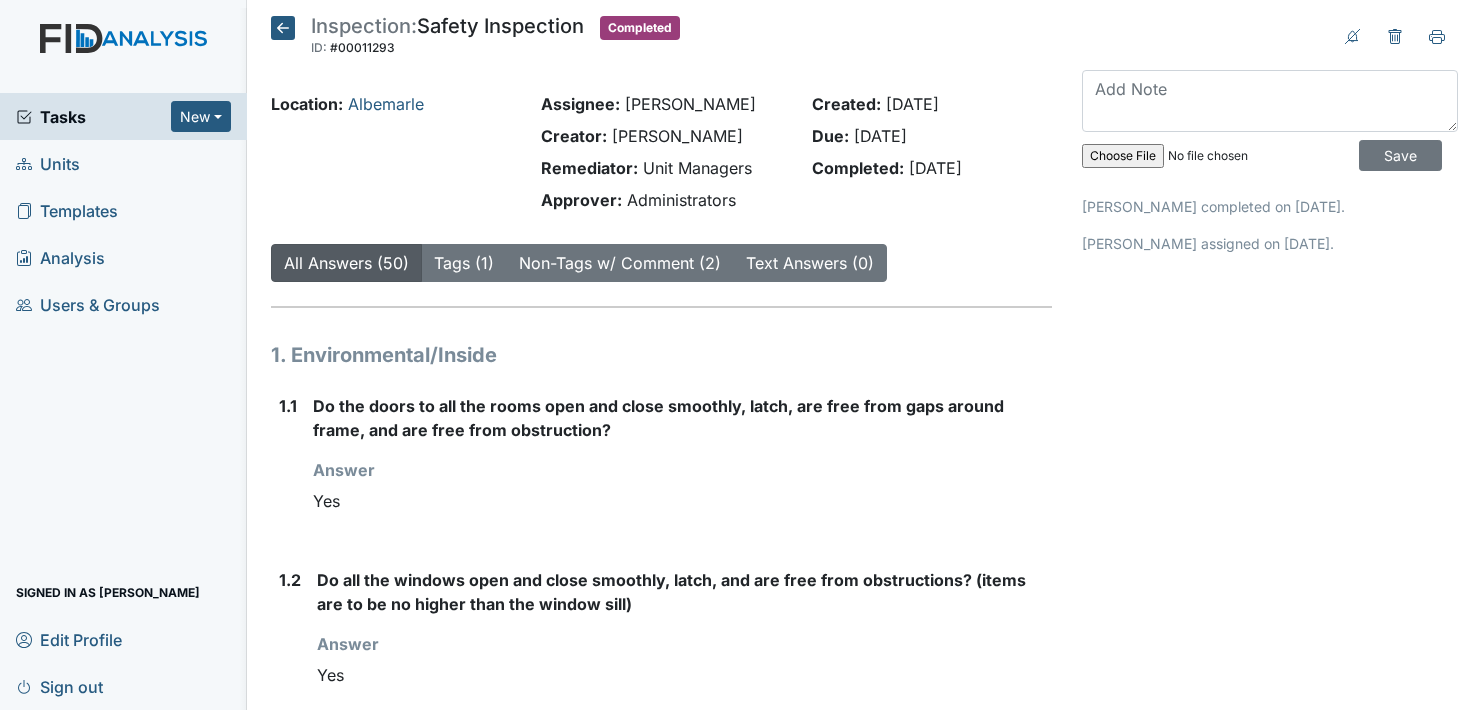 scroll, scrollTop: 0, scrollLeft: 0, axis: both 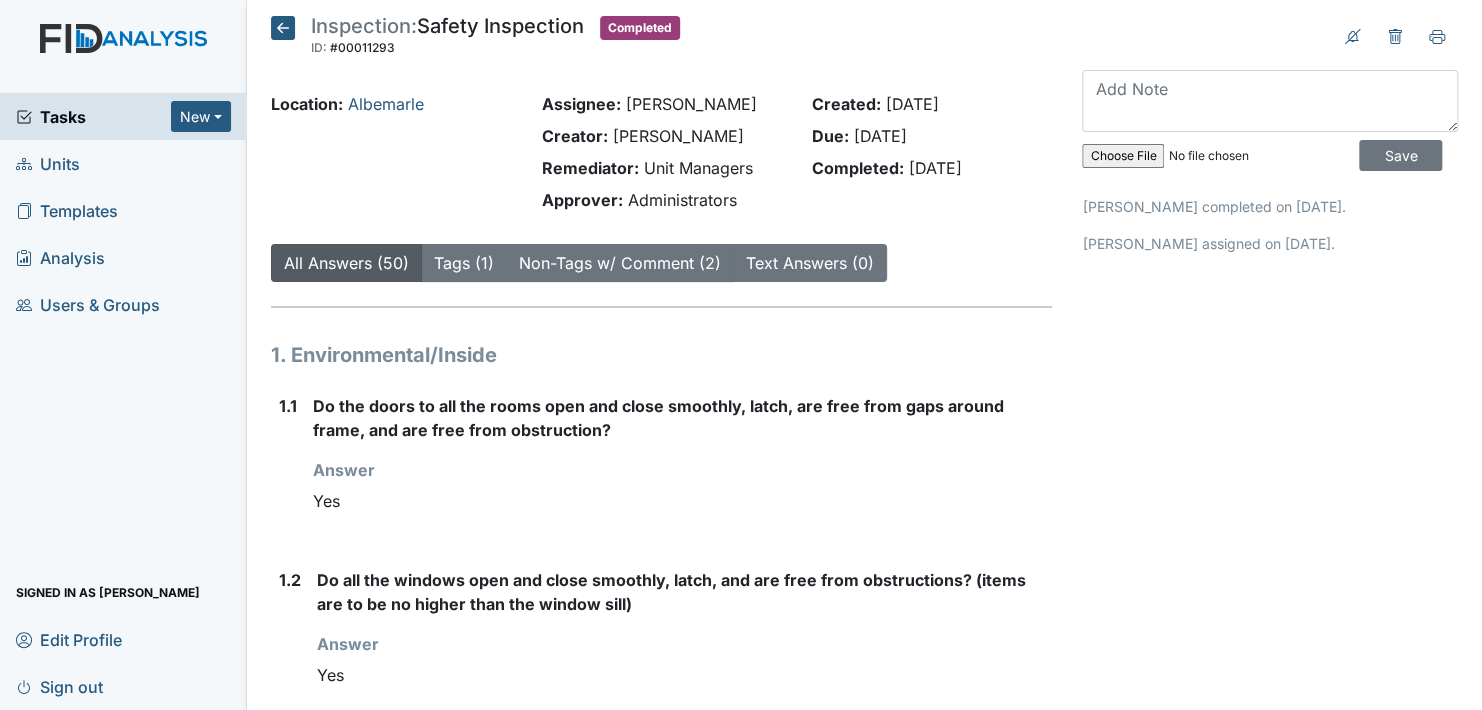 drag, startPoint x: 0, startPoint y: 0, endPoint x: 1369, endPoint y: 256, distance: 1392.7301 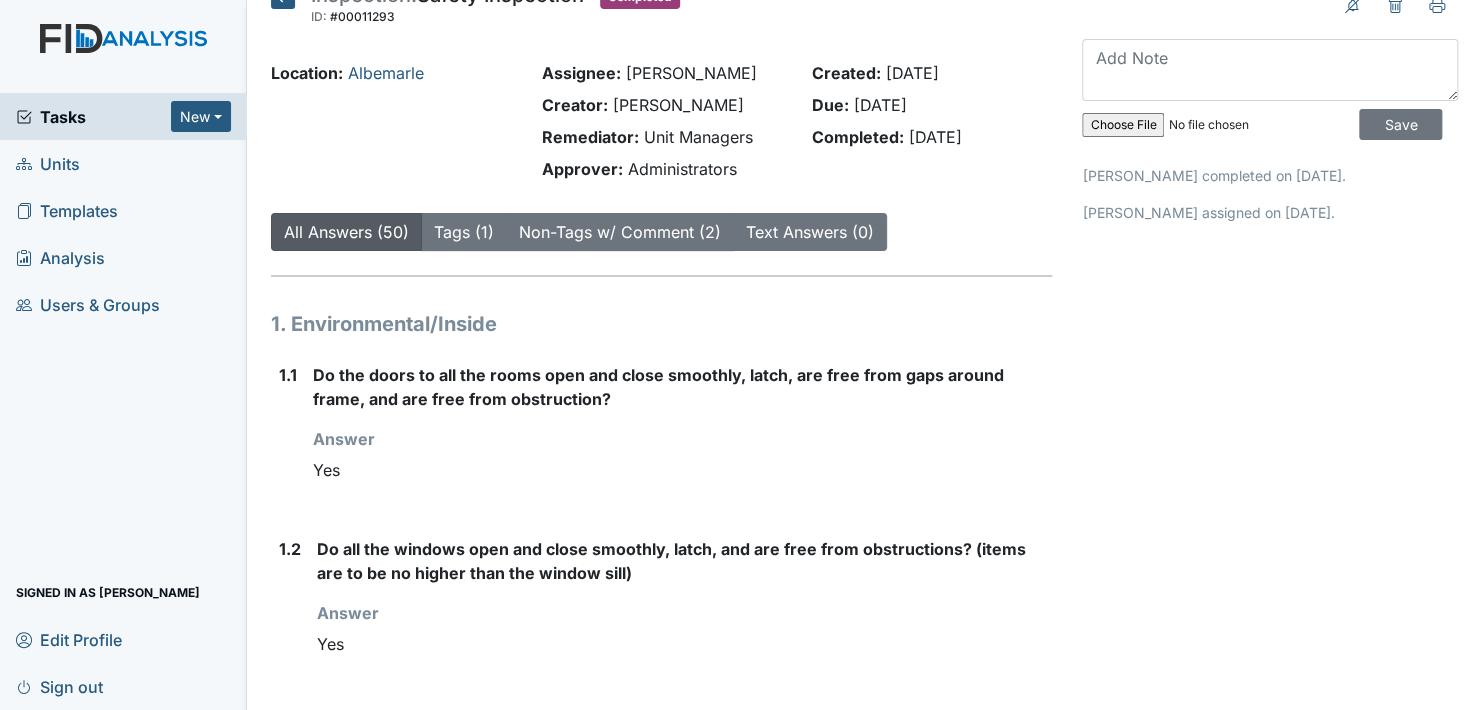 scroll, scrollTop: 0, scrollLeft: 0, axis: both 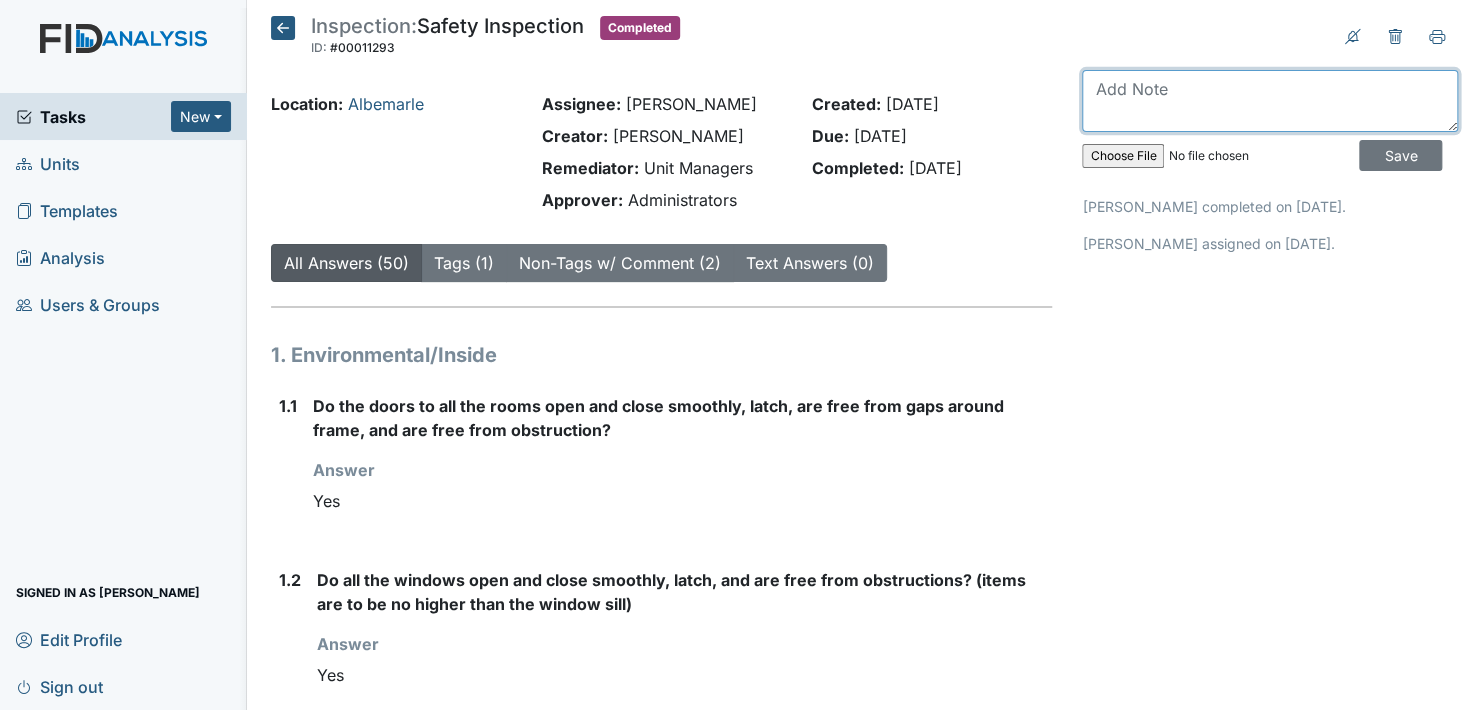click at bounding box center (1270, 101) 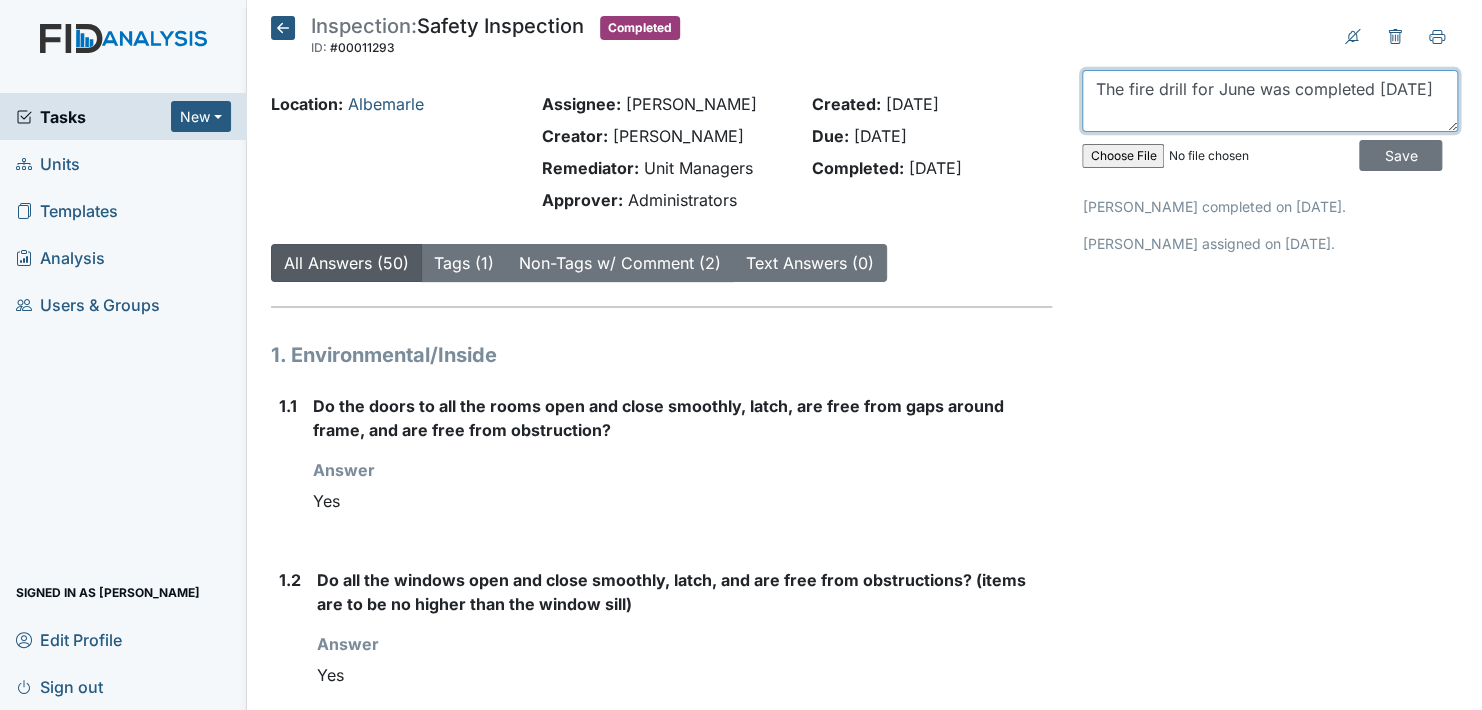 click on "The fire drill for June was completed [DATE]" at bounding box center [1270, 101] 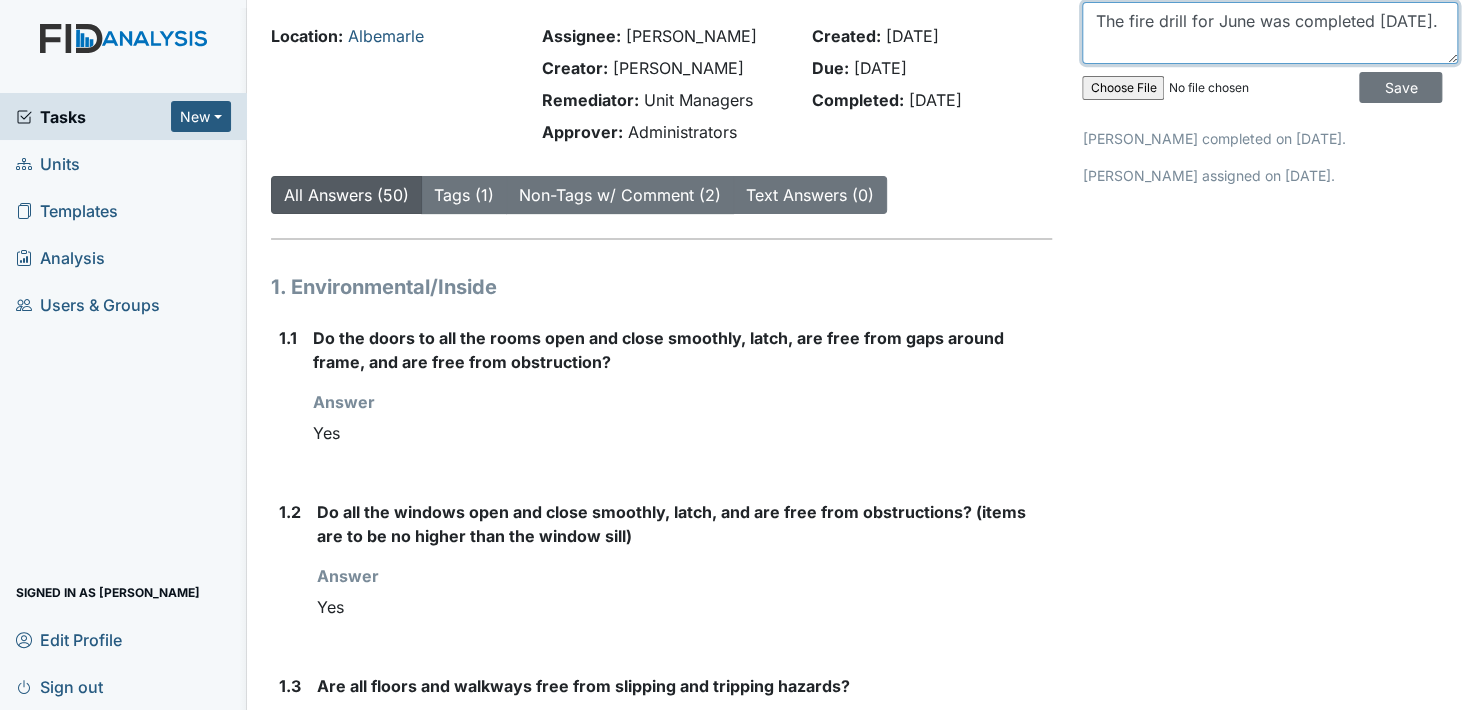 scroll, scrollTop: 0, scrollLeft: 0, axis: both 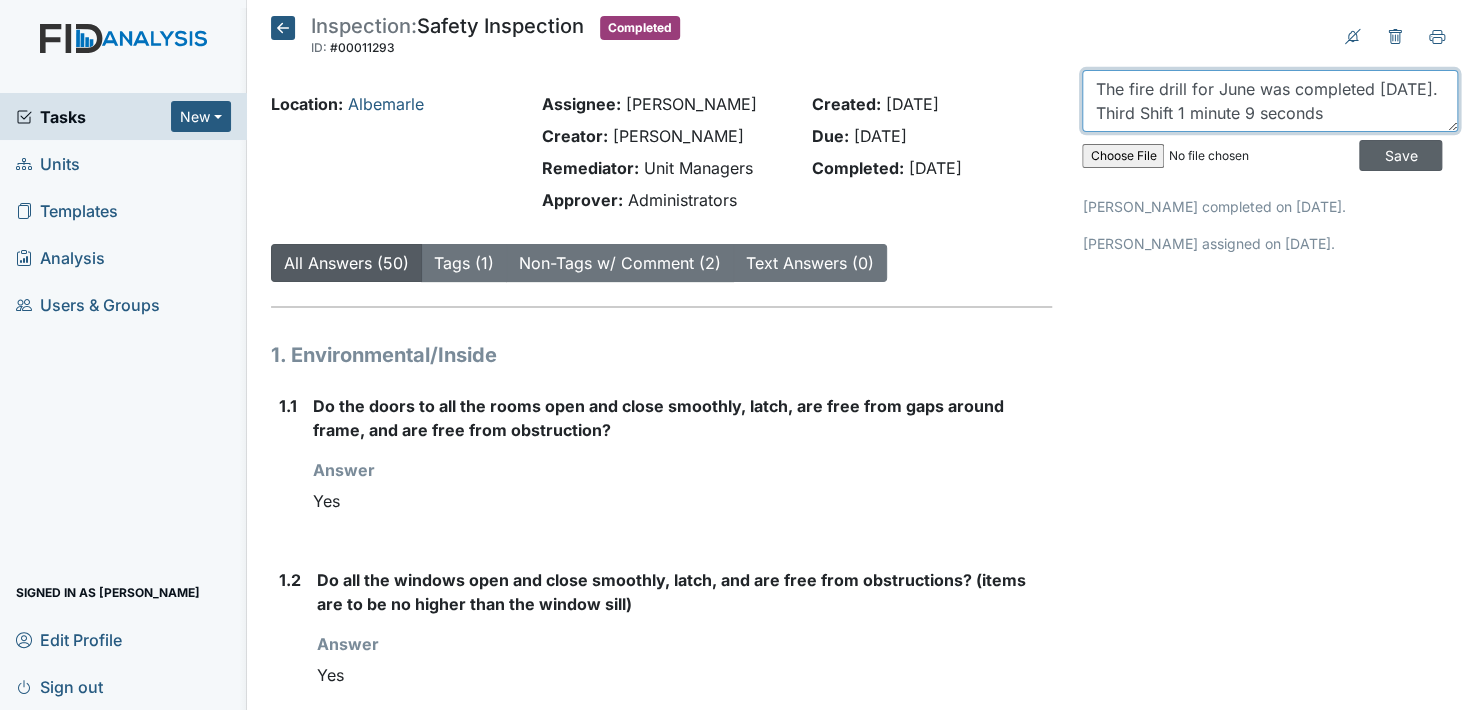 type on "The fire drill for June was completed [DATE]. Third Shift 1 minute 9 seconds" 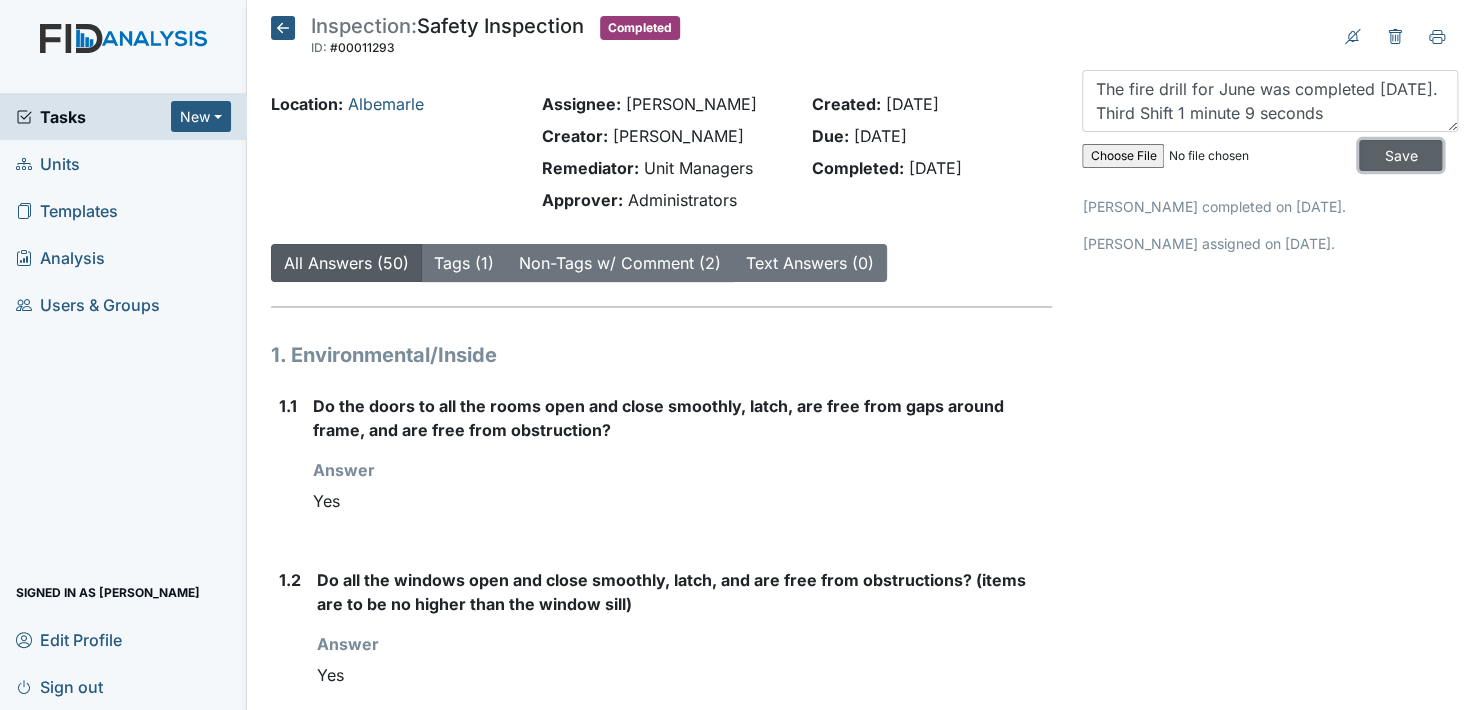 click on "Save" at bounding box center [1400, 155] 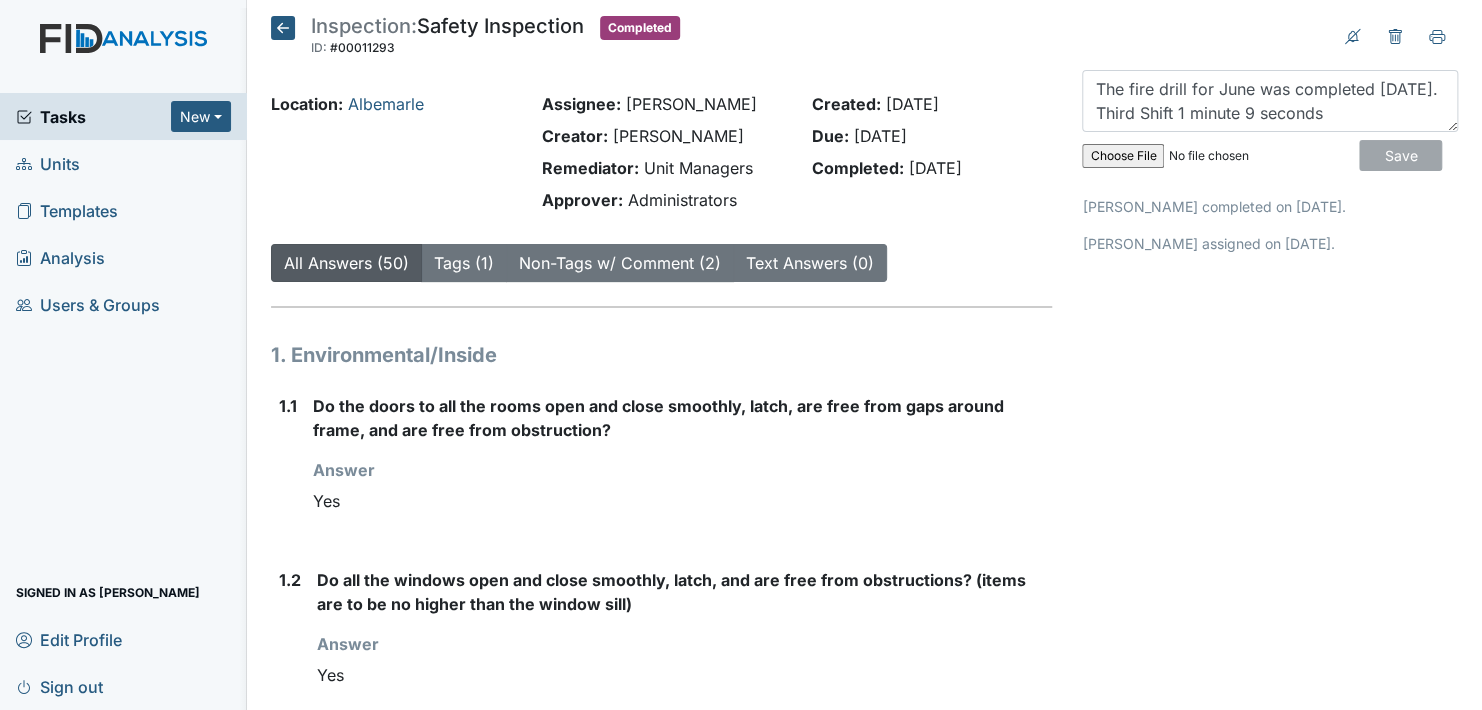 type 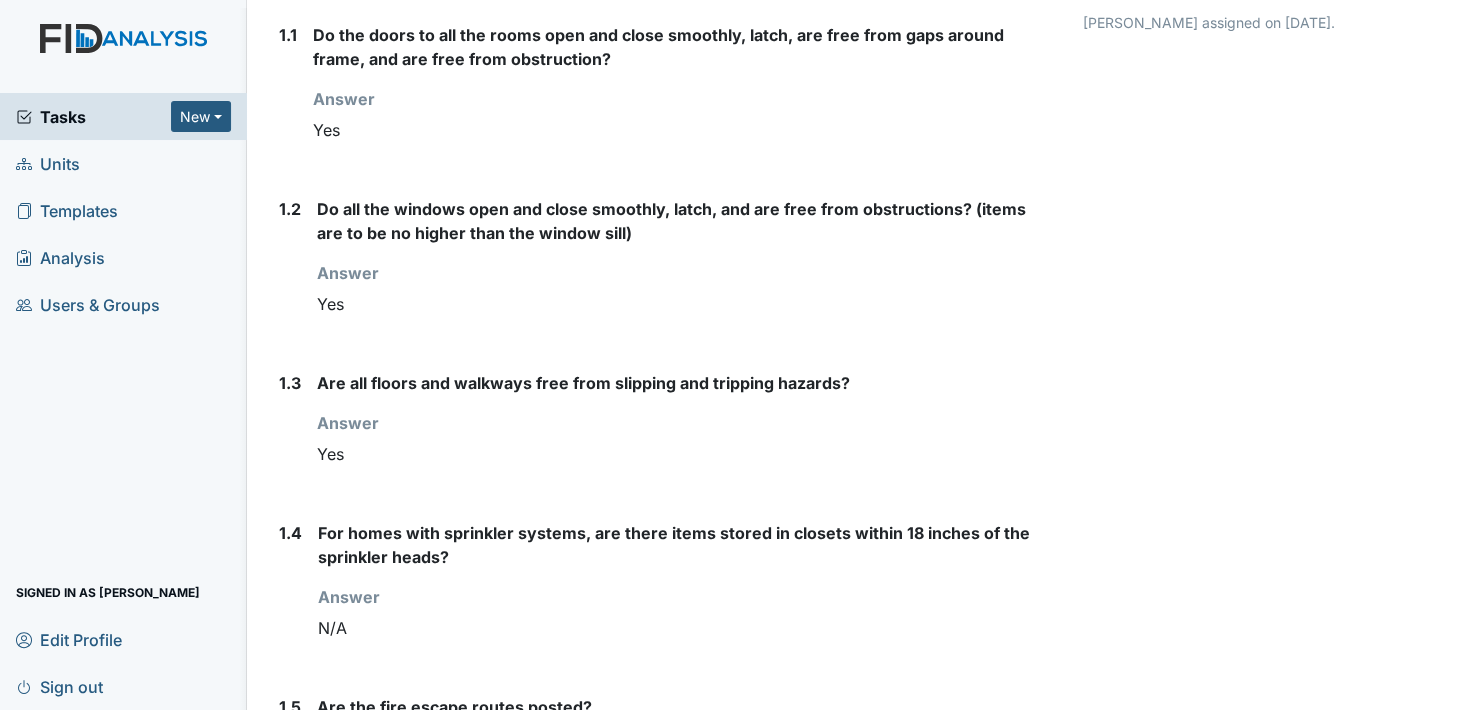 scroll, scrollTop: 0, scrollLeft: 0, axis: both 